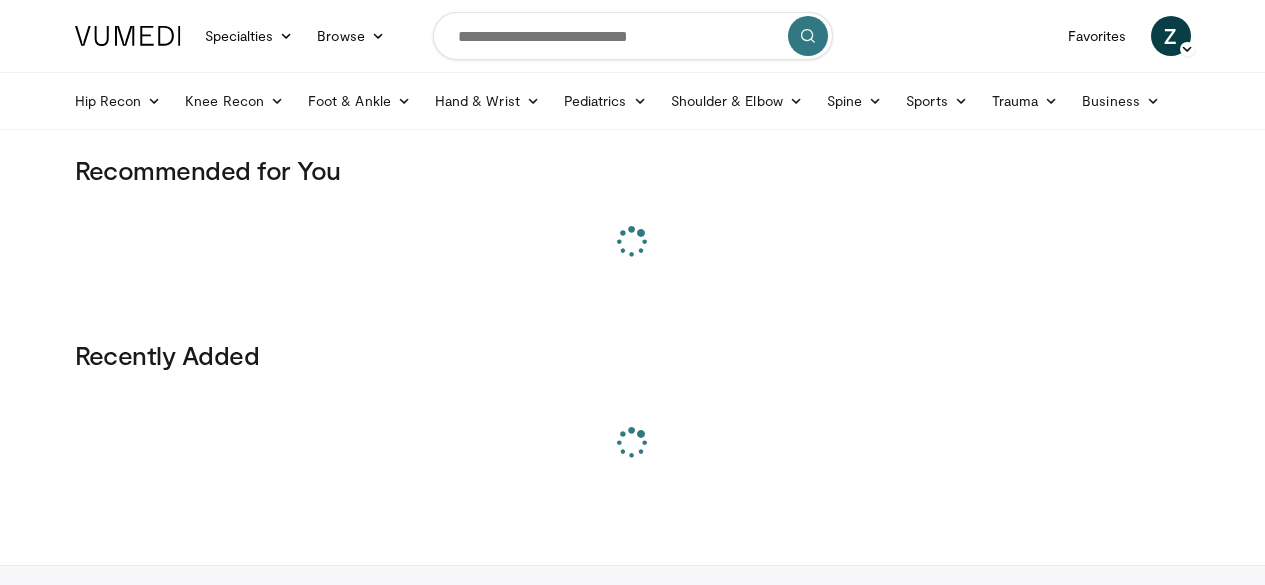 scroll, scrollTop: 0, scrollLeft: 0, axis: both 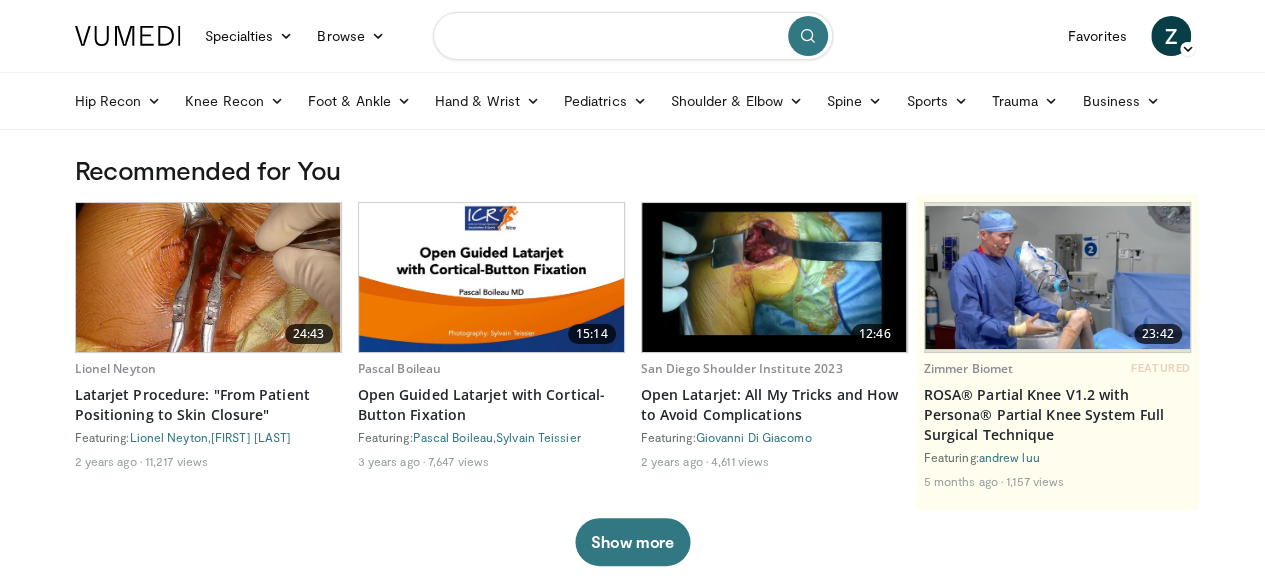 click at bounding box center [633, 36] 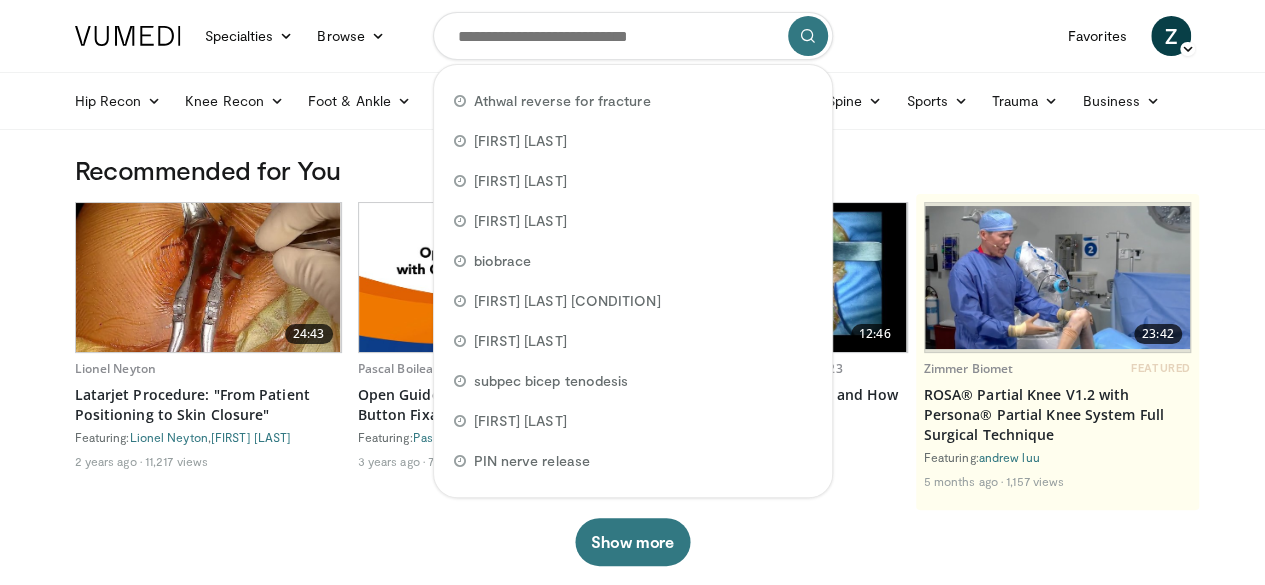 click on "Specialties
Adult & Family Medicine
Allergy, Asthma, Immunology
Anesthesiology
Cardiology
Dental
Dermatology
Endocrinology
Gastroenterology & Hepatology
General Surgery
Hematology & Oncology
Infectious Disease
Nephrology
Neurology
Neurosurgery
Obstetrics & Gynecology
Ophthalmology
Oral Maxillofacial
Orthopaedics
Otolaryngology
Pediatrics
Plastic Surgery
Podiatry
Psychiatry
Pulmonology
Radiation Oncology
Radiology
Rheumatology
Urology
Browse
Z" at bounding box center (633, 36) 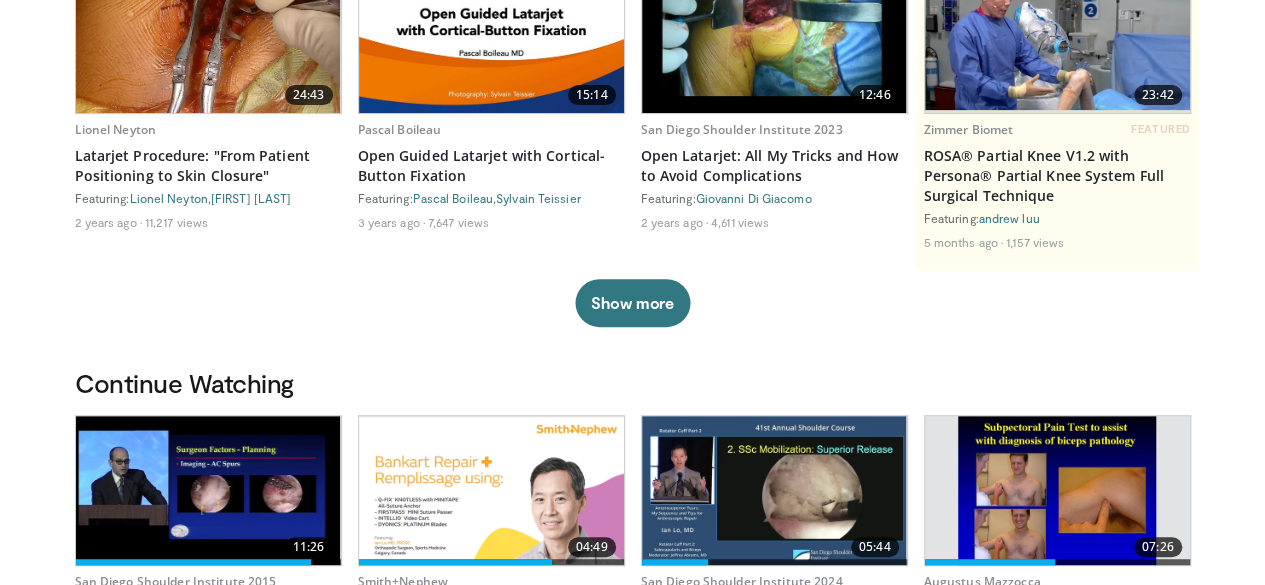 scroll, scrollTop: 365, scrollLeft: 0, axis: vertical 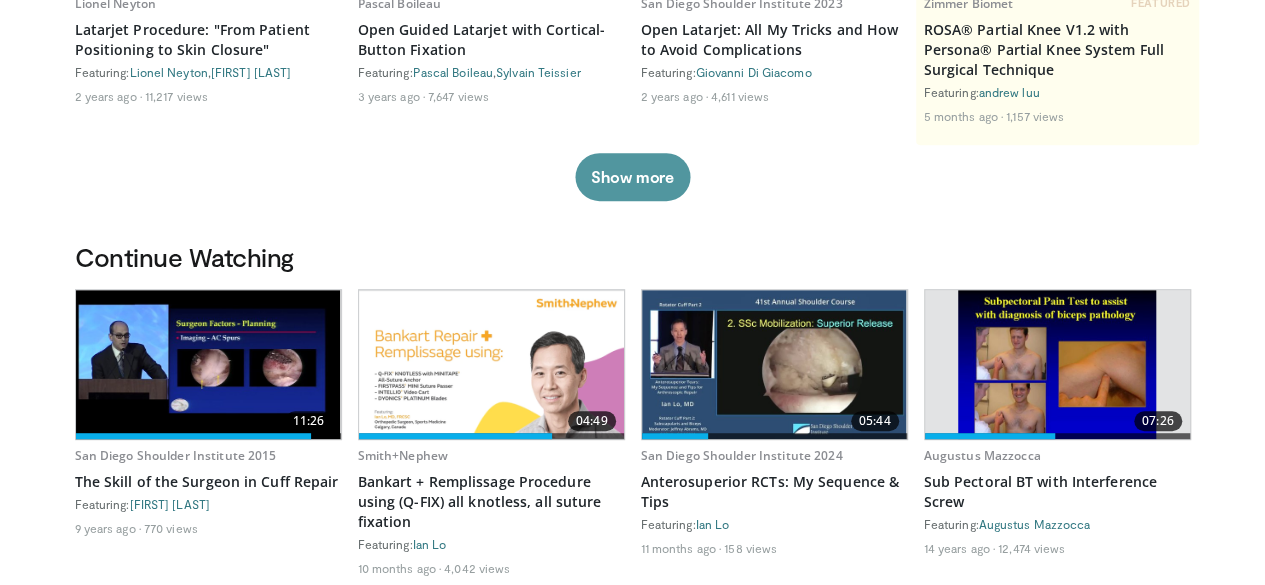 click on "Show more" at bounding box center (632, 177) 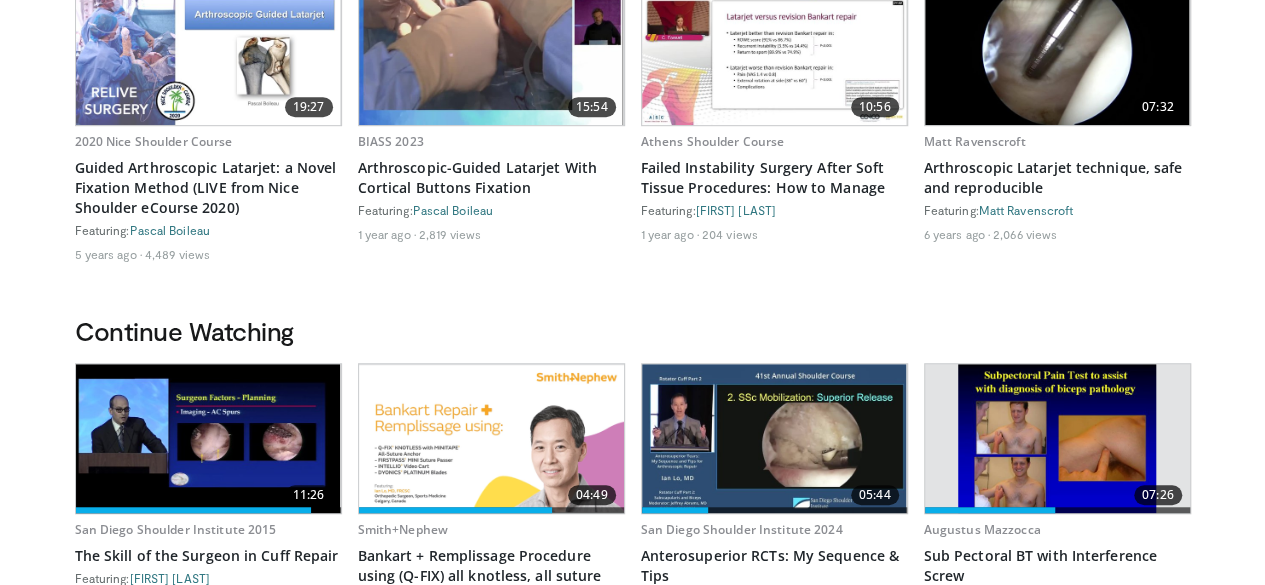 scroll, scrollTop: 537, scrollLeft: 0, axis: vertical 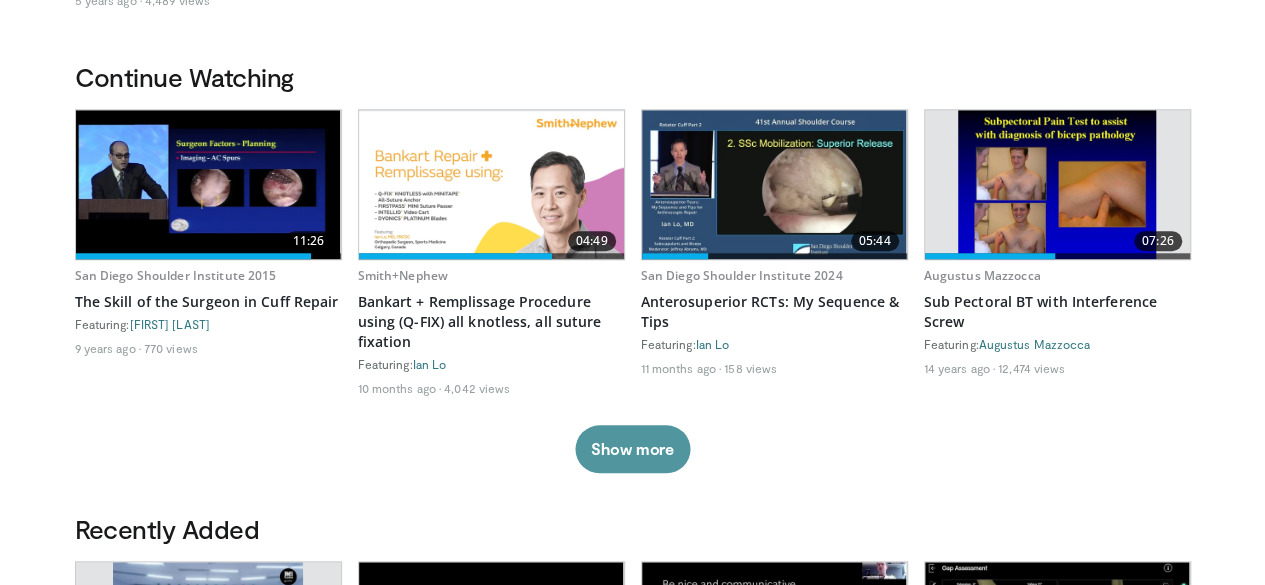 click on "Show more" at bounding box center (632, 449) 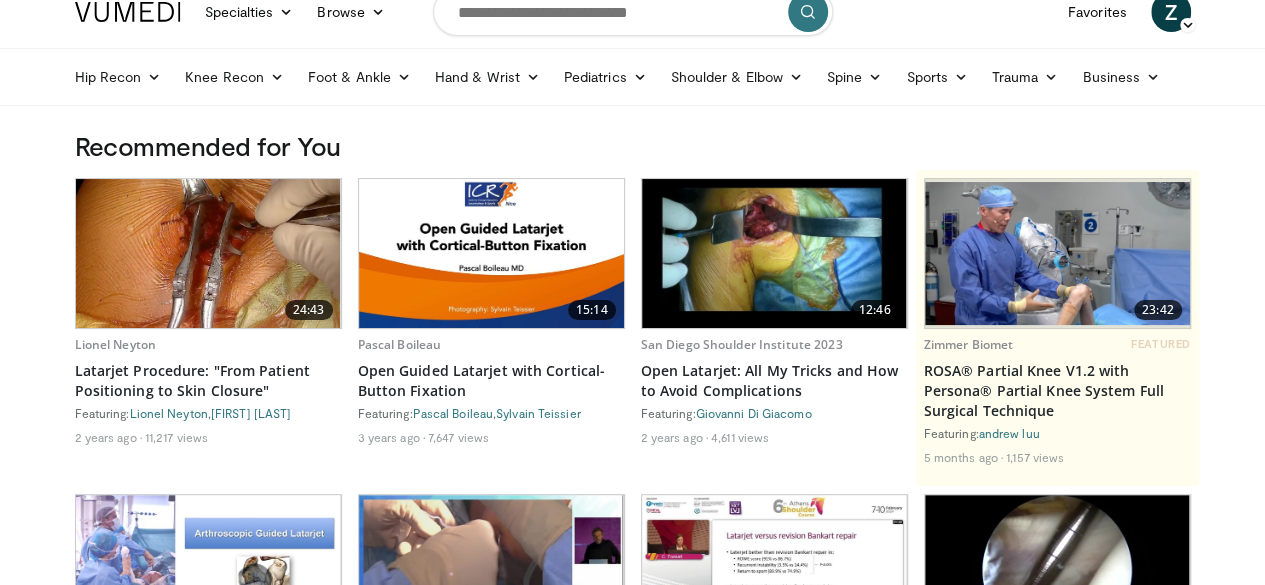 scroll, scrollTop: 0, scrollLeft: 0, axis: both 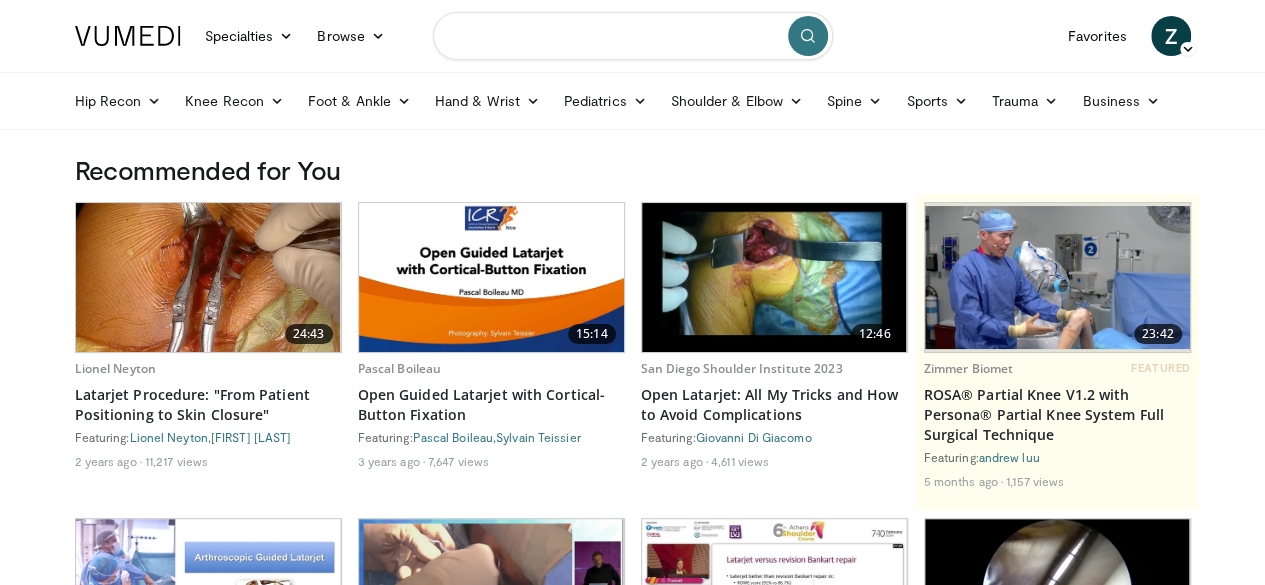 click at bounding box center [633, 36] 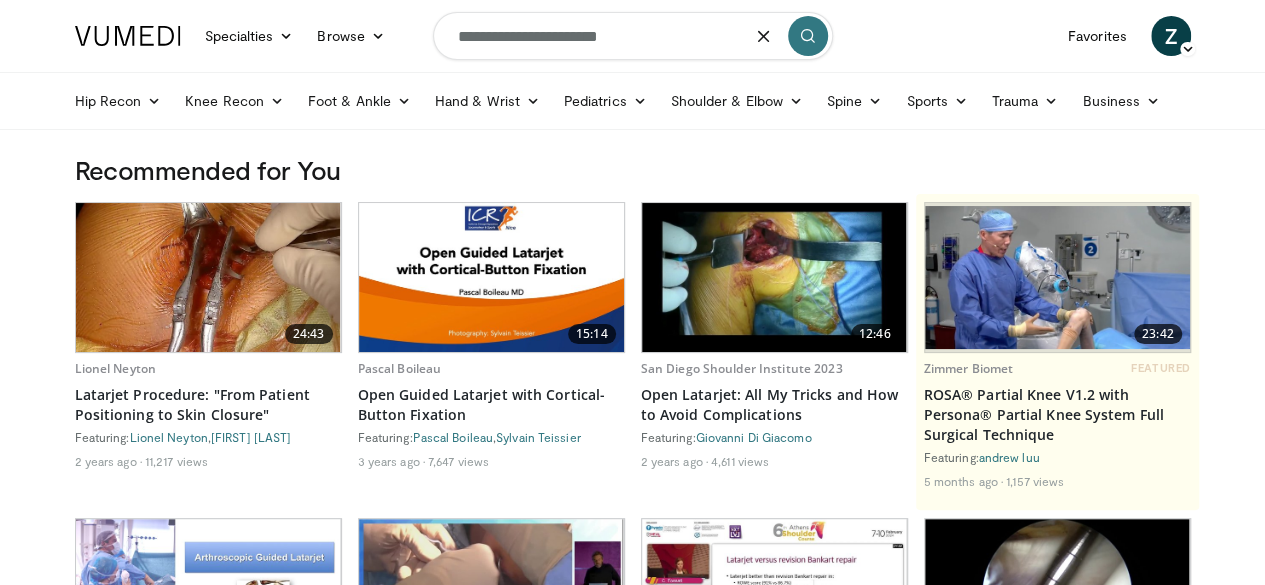 type on "**********" 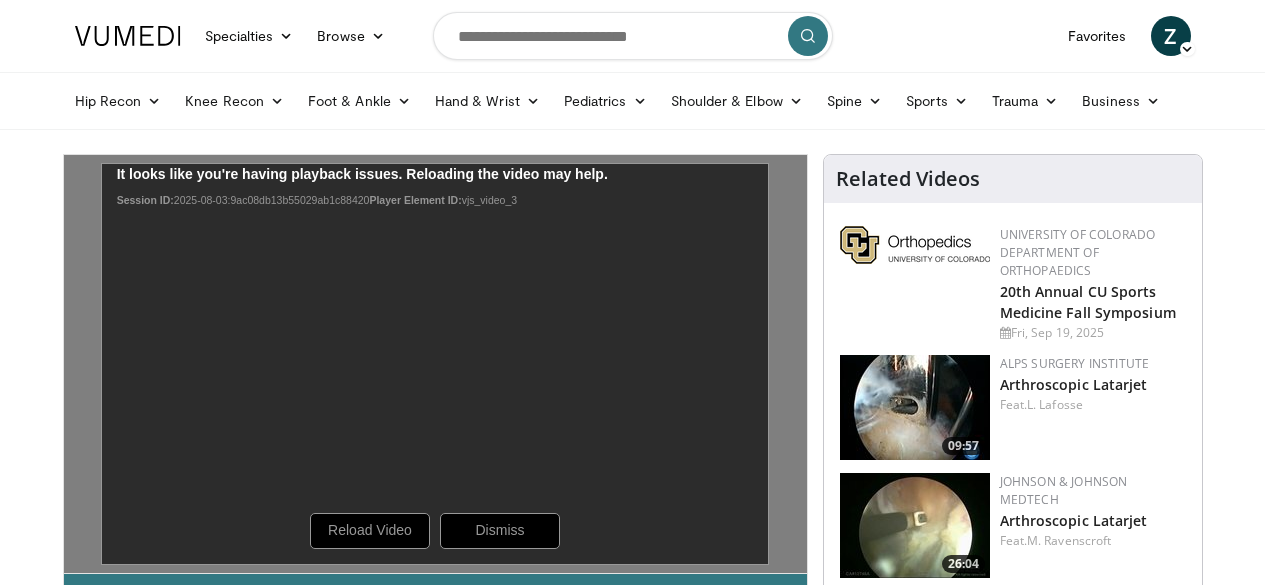 scroll, scrollTop: 0, scrollLeft: 0, axis: both 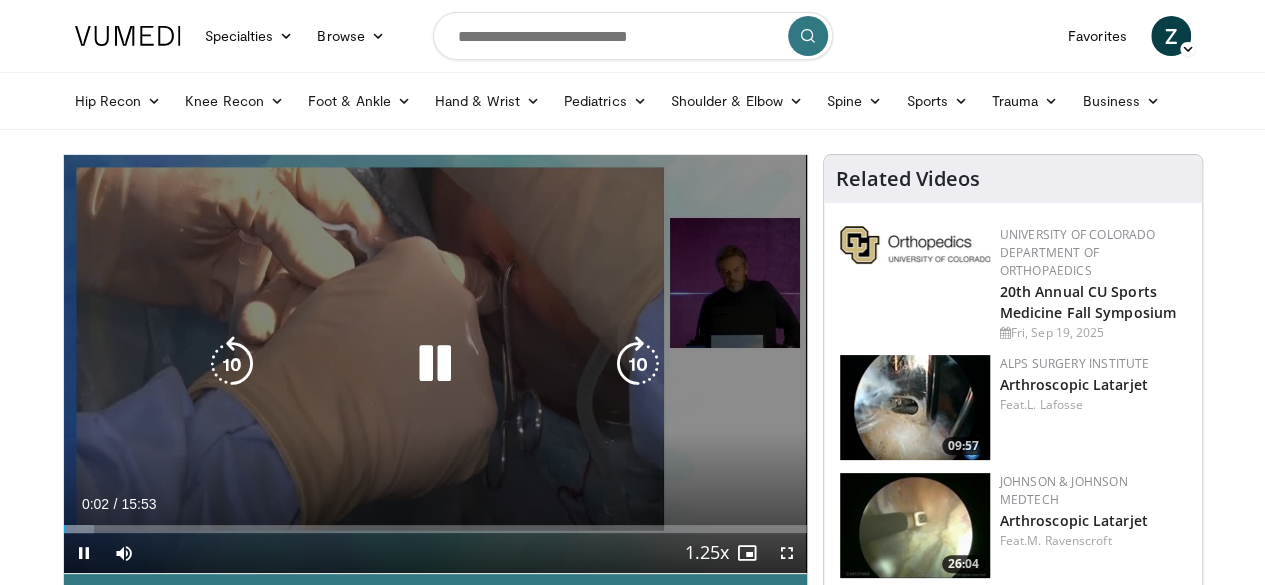 click at bounding box center [435, 364] 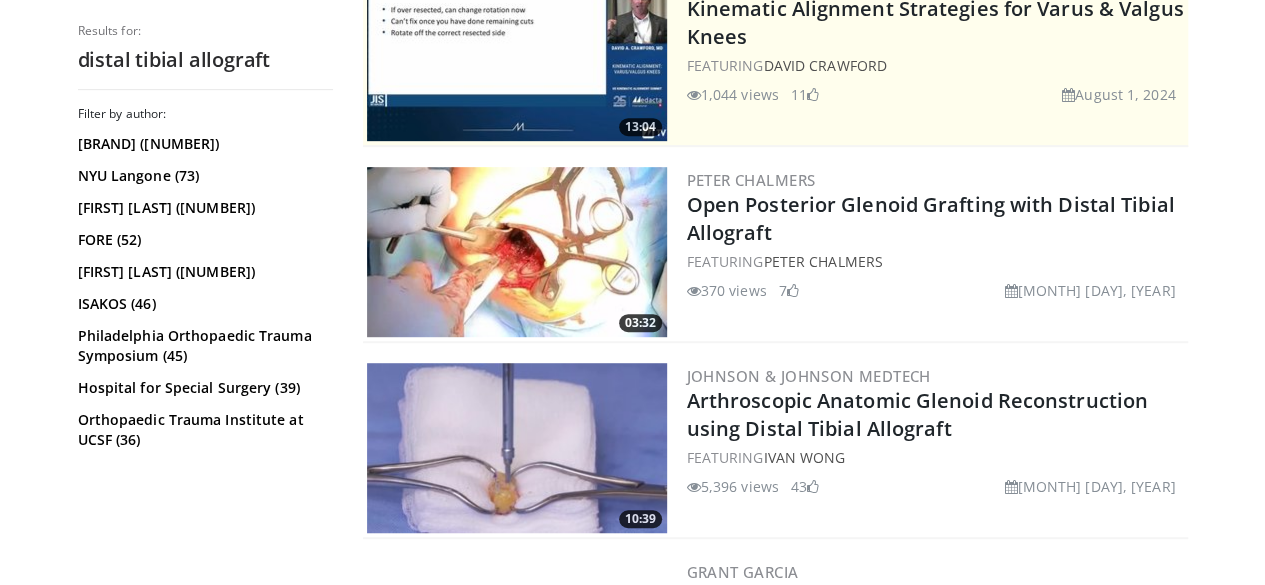 scroll, scrollTop: 452, scrollLeft: 0, axis: vertical 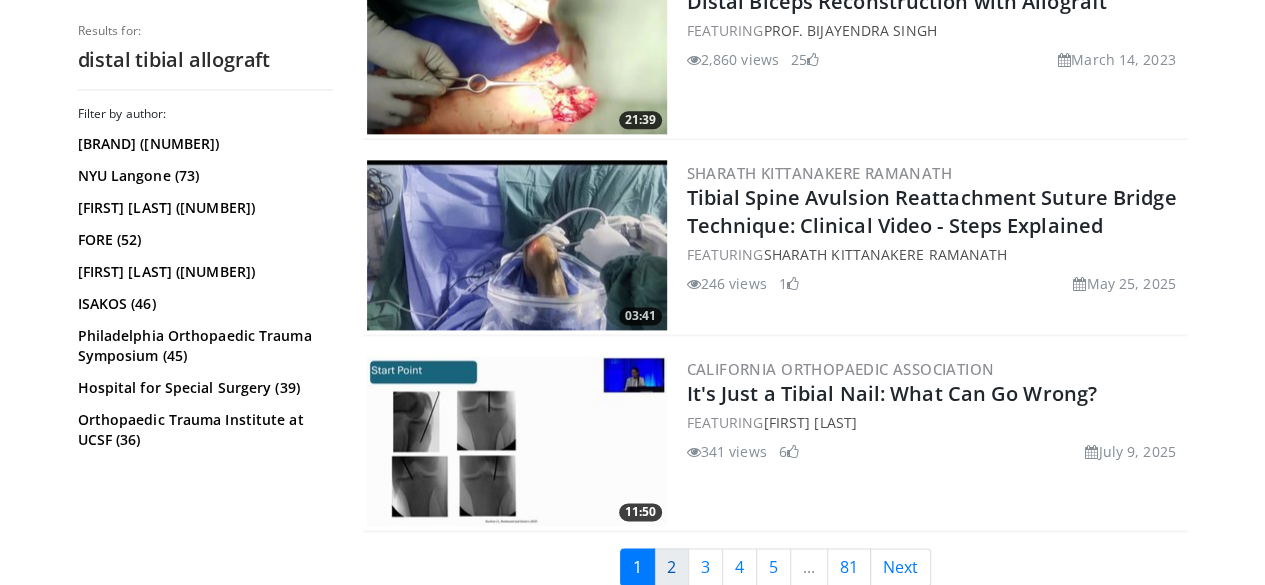 click on "2" at bounding box center (671, 567) 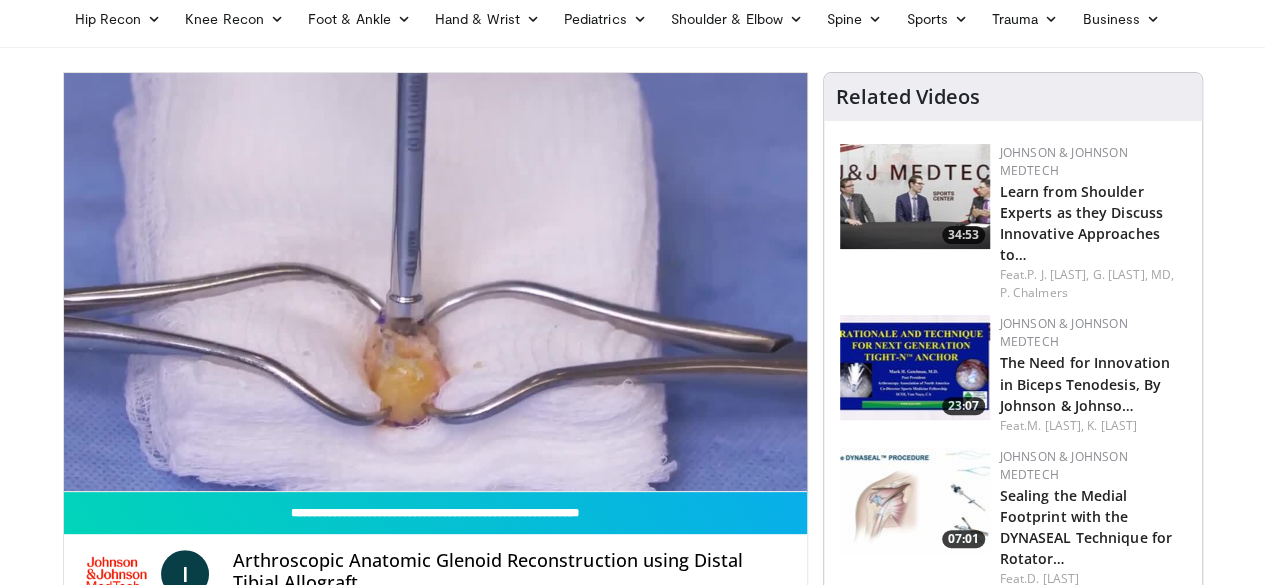 scroll, scrollTop: 103, scrollLeft: 0, axis: vertical 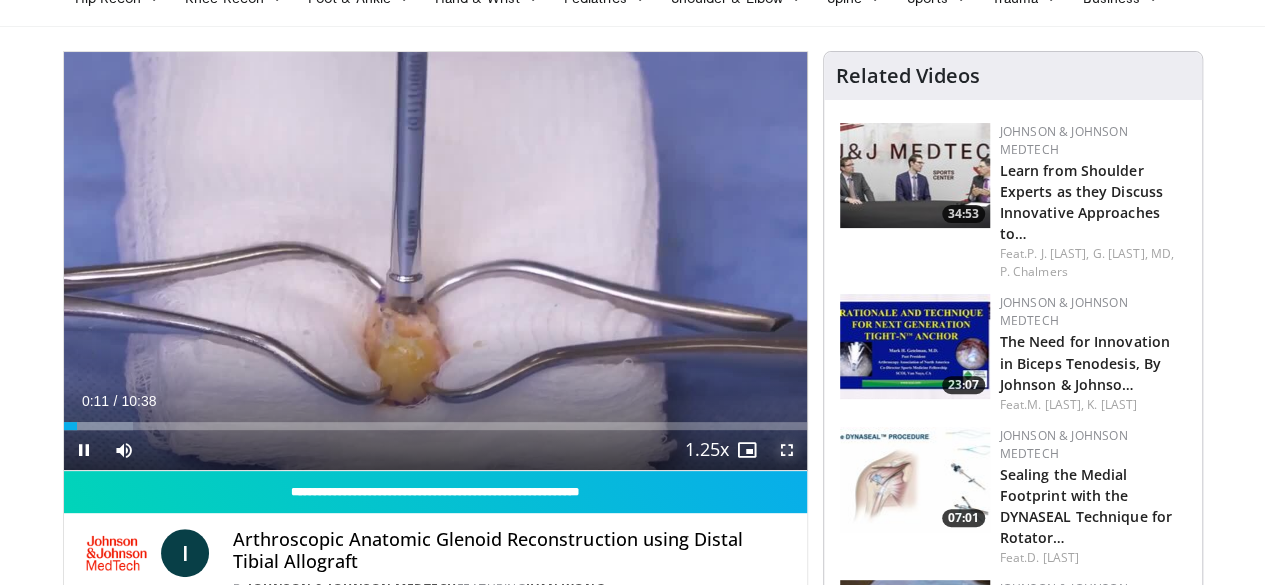 click at bounding box center (787, 450) 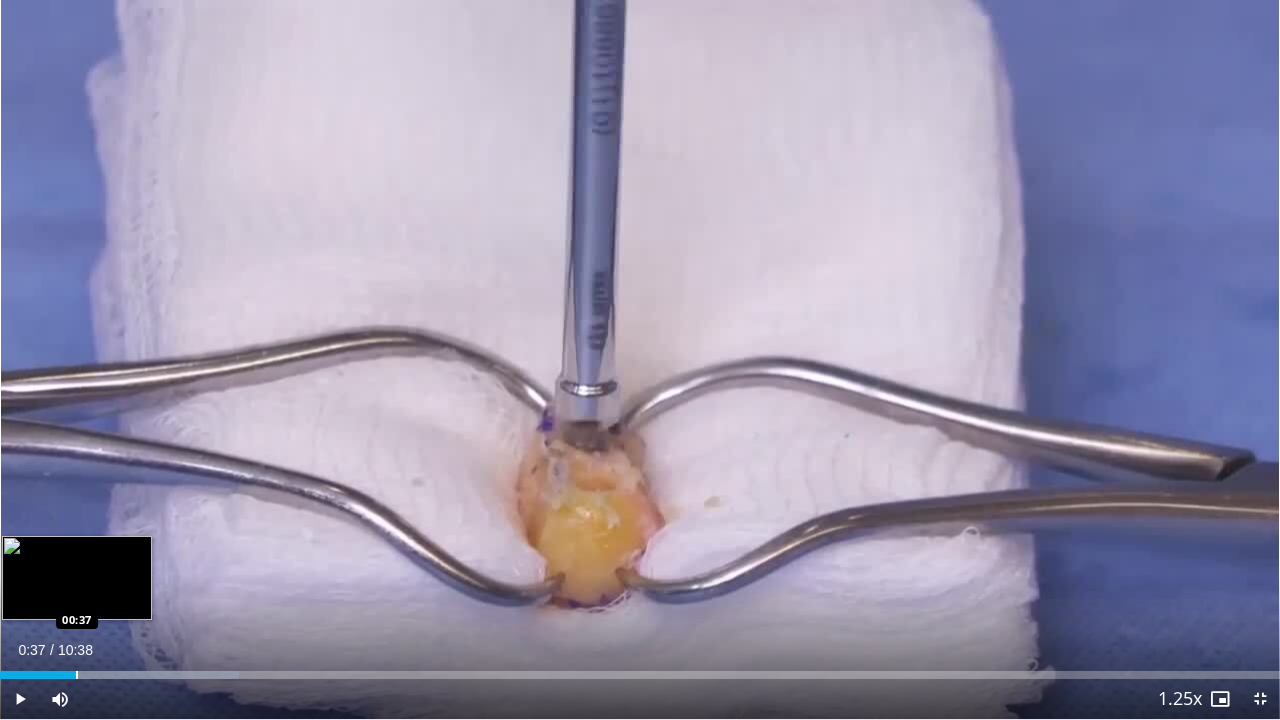 click at bounding box center [77, 675] 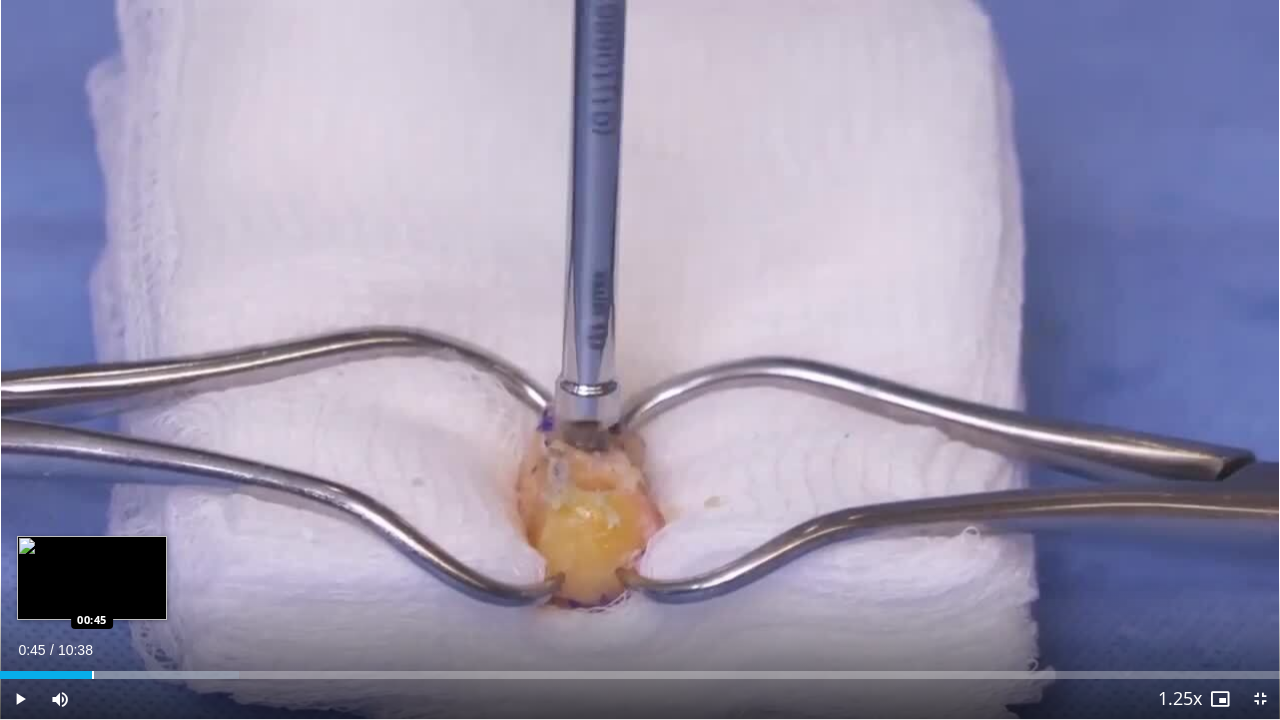 click at bounding box center (93, 675) 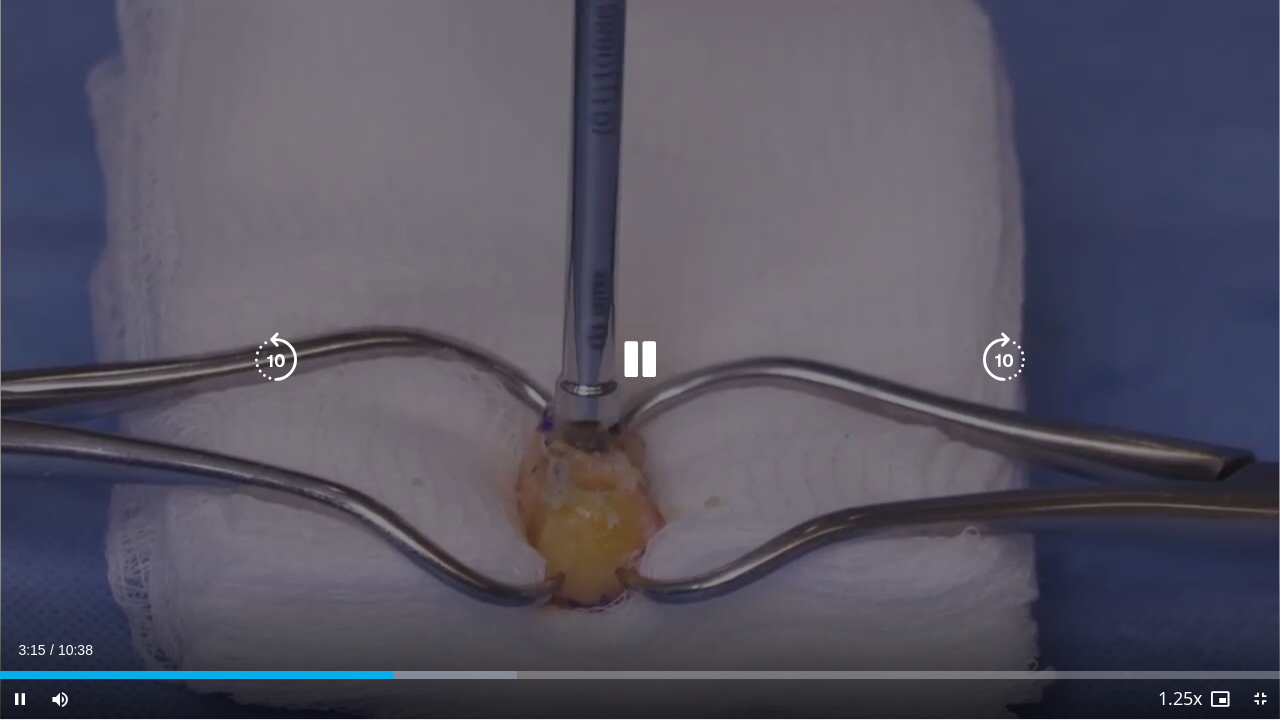 click at bounding box center (640, 360) 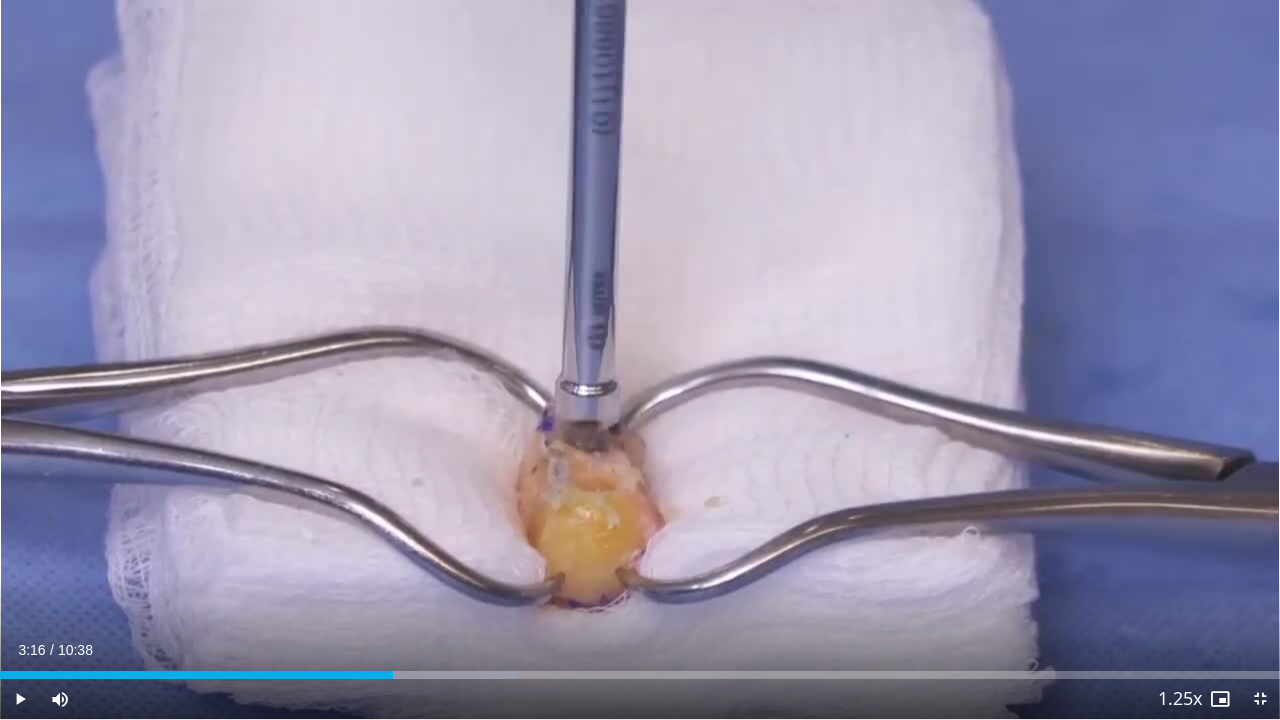 type 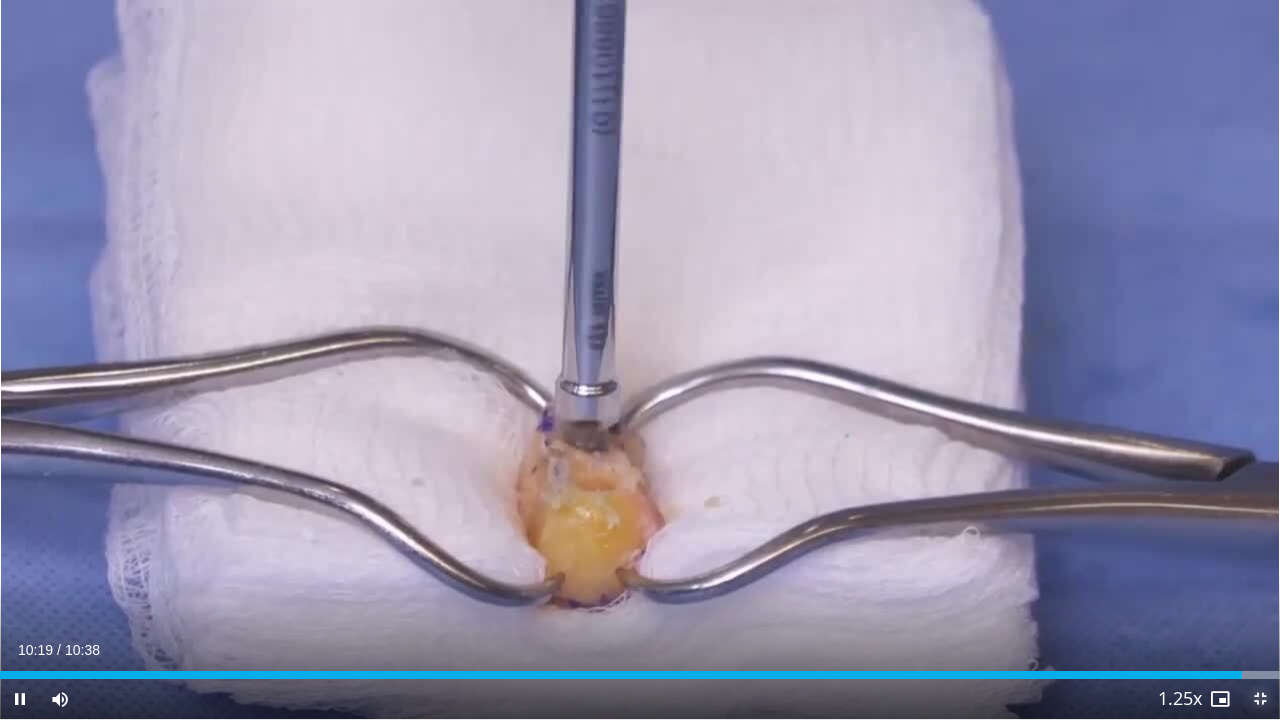 click at bounding box center [1260, 699] 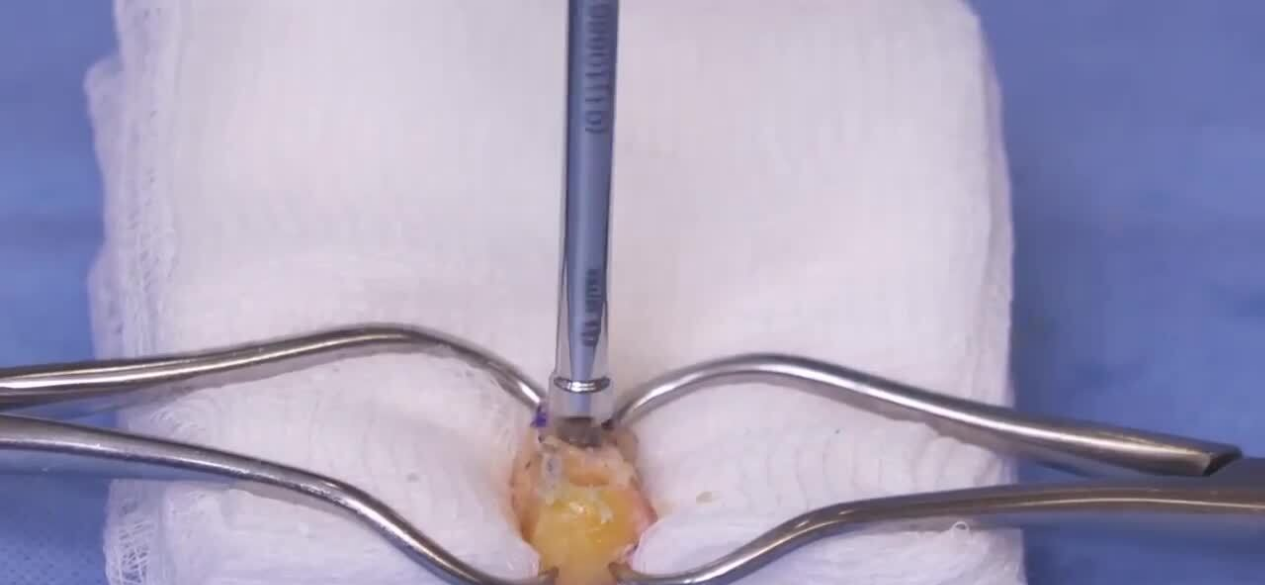 scroll, scrollTop: 19, scrollLeft: 0, axis: vertical 